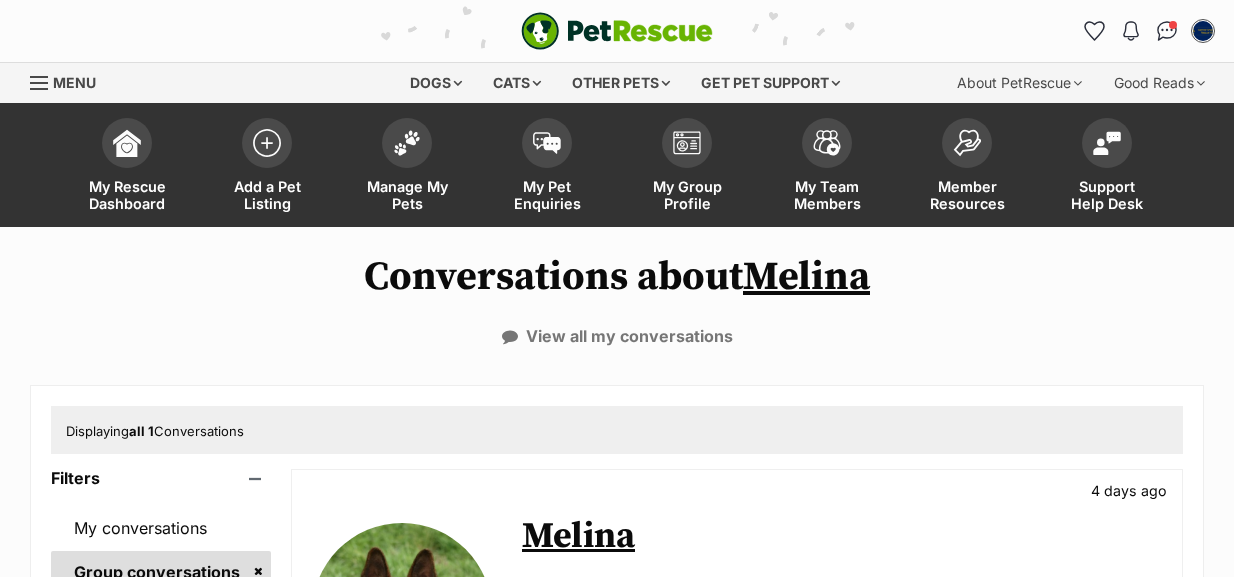 scroll, scrollTop: 0, scrollLeft: 0, axis: both 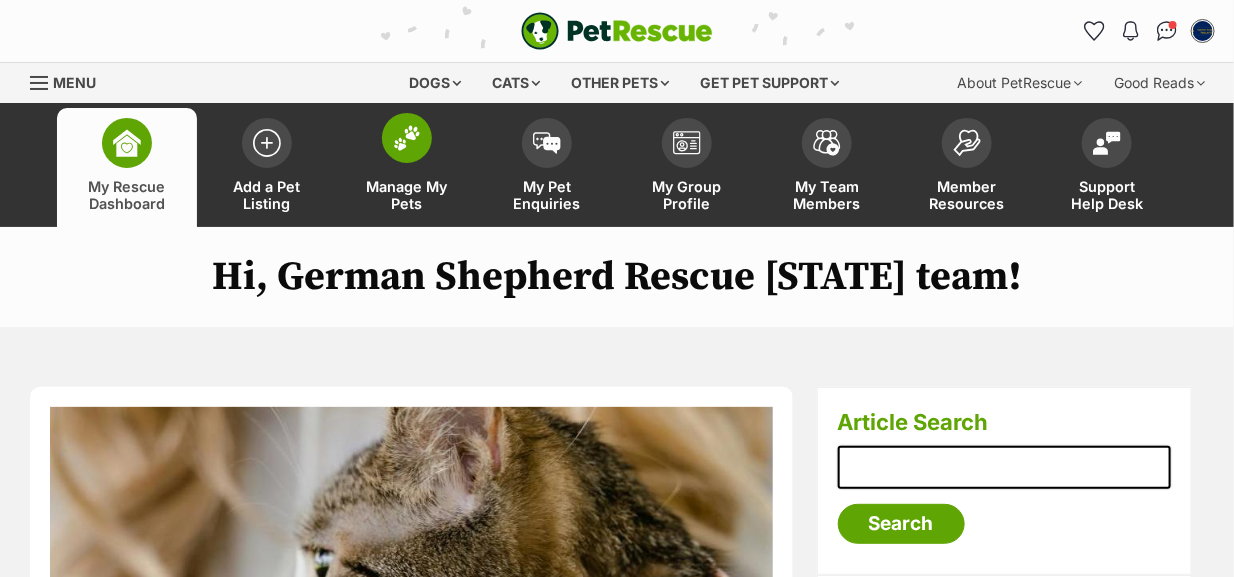 click at bounding box center (407, 138) 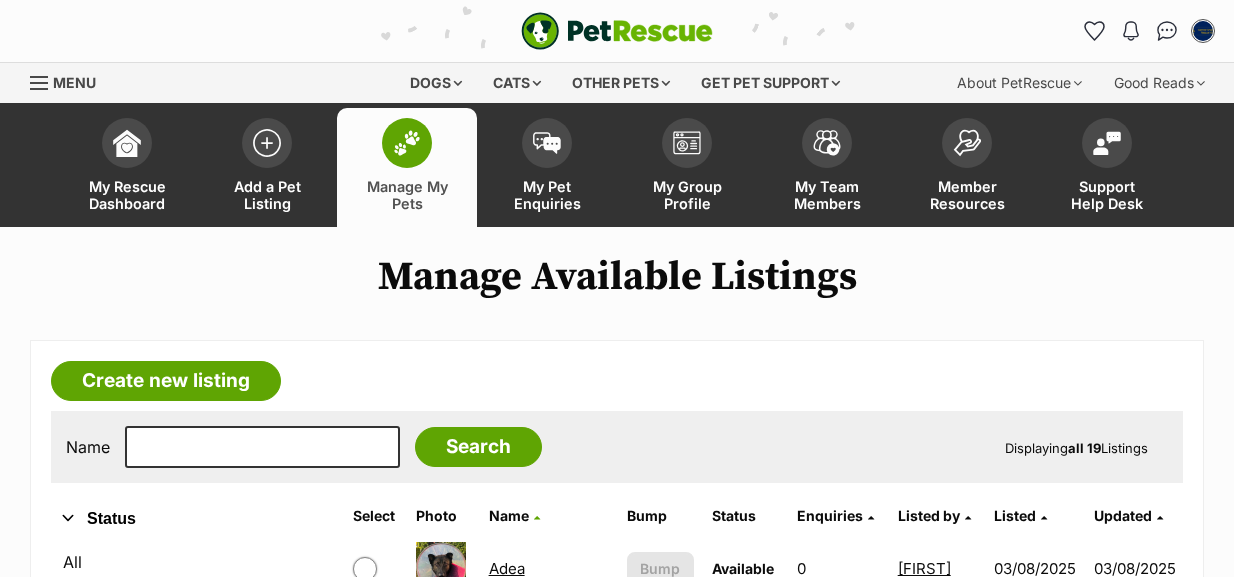 scroll, scrollTop: 0, scrollLeft: 0, axis: both 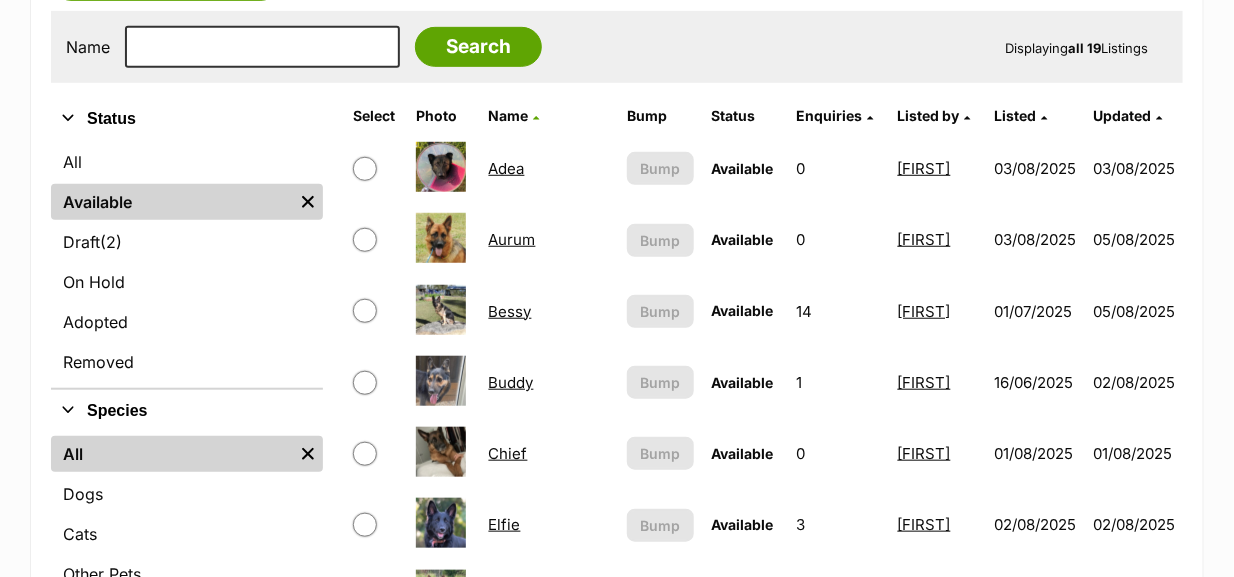 click on "Bessy" at bounding box center (510, 311) 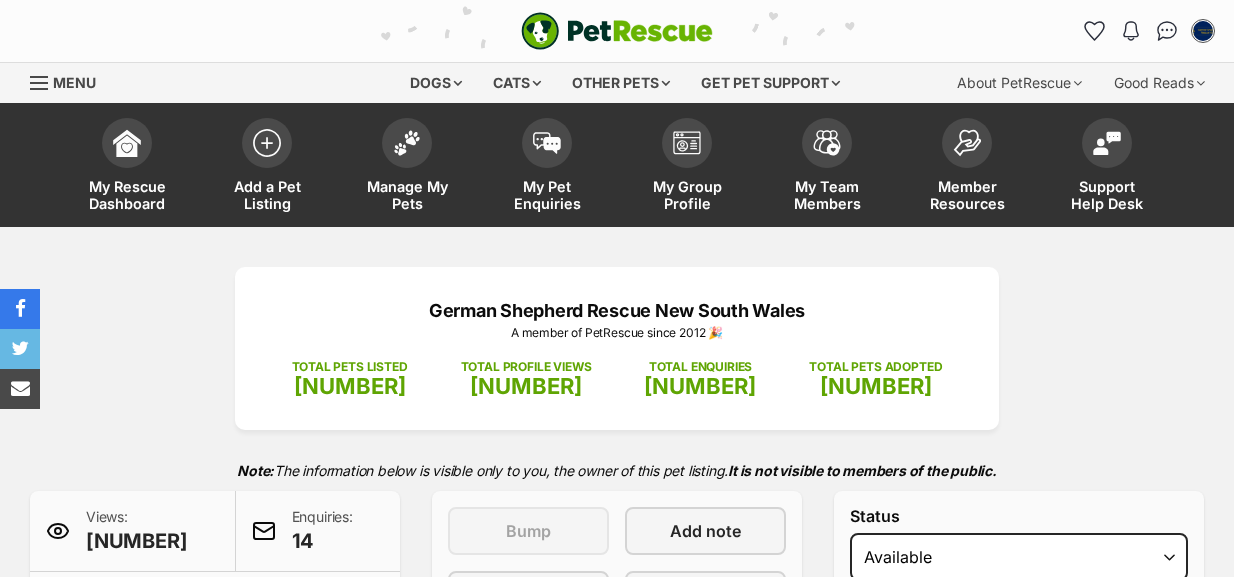 scroll, scrollTop: 117, scrollLeft: 0, axis: vertical 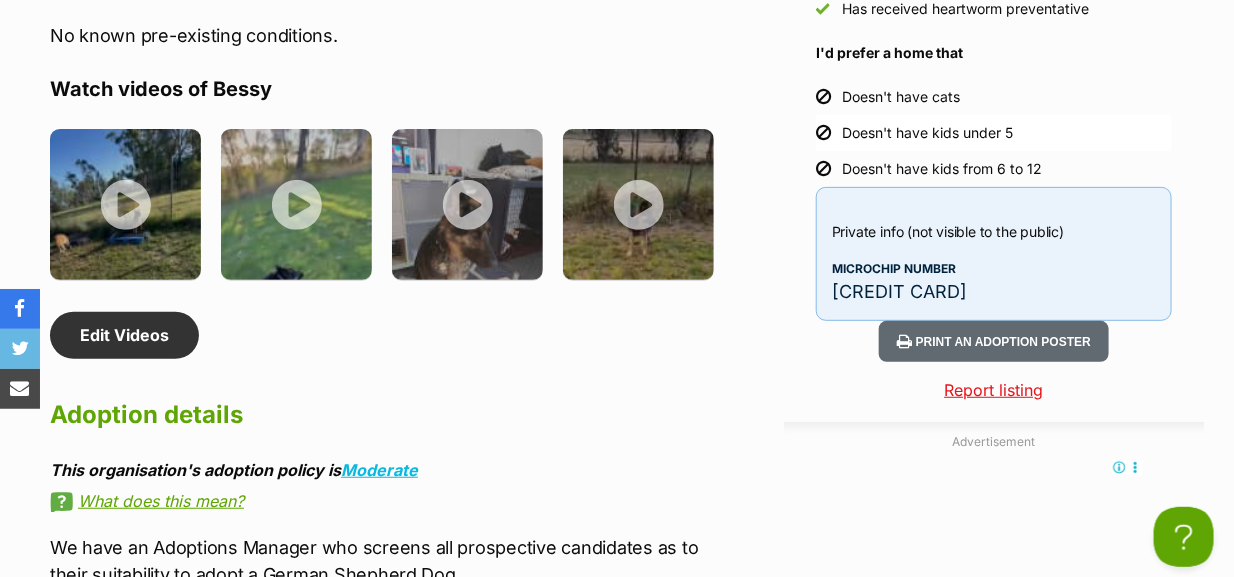 click on "991003001522095" at bounding box center [994, 291] 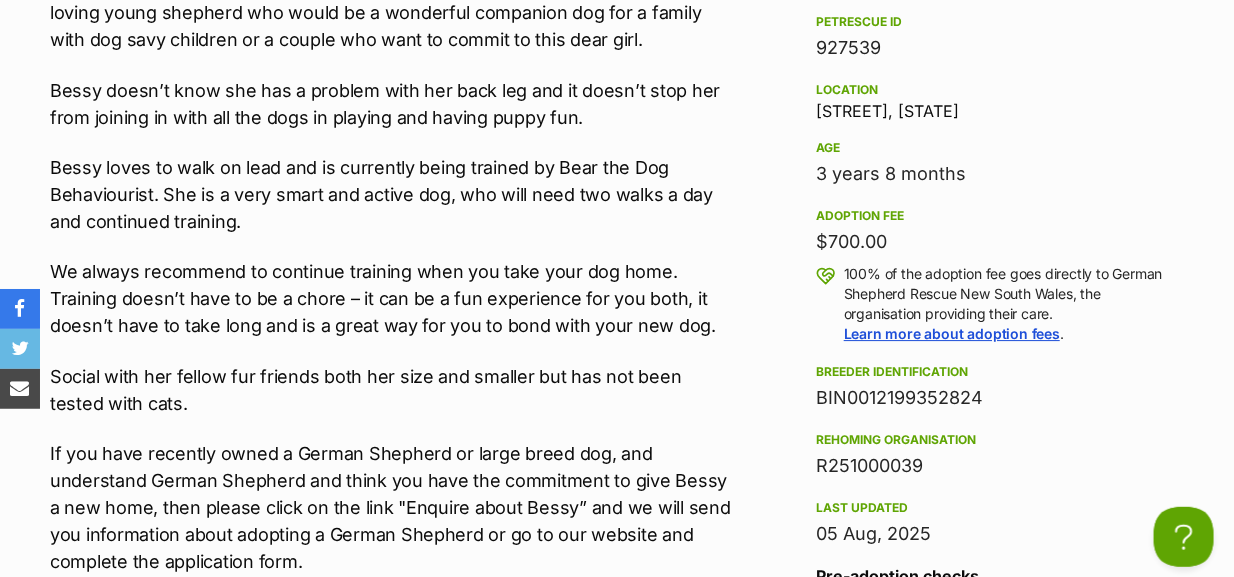 scroll, scrollTop: 2000, scrollLeft: 0, axis: vertical 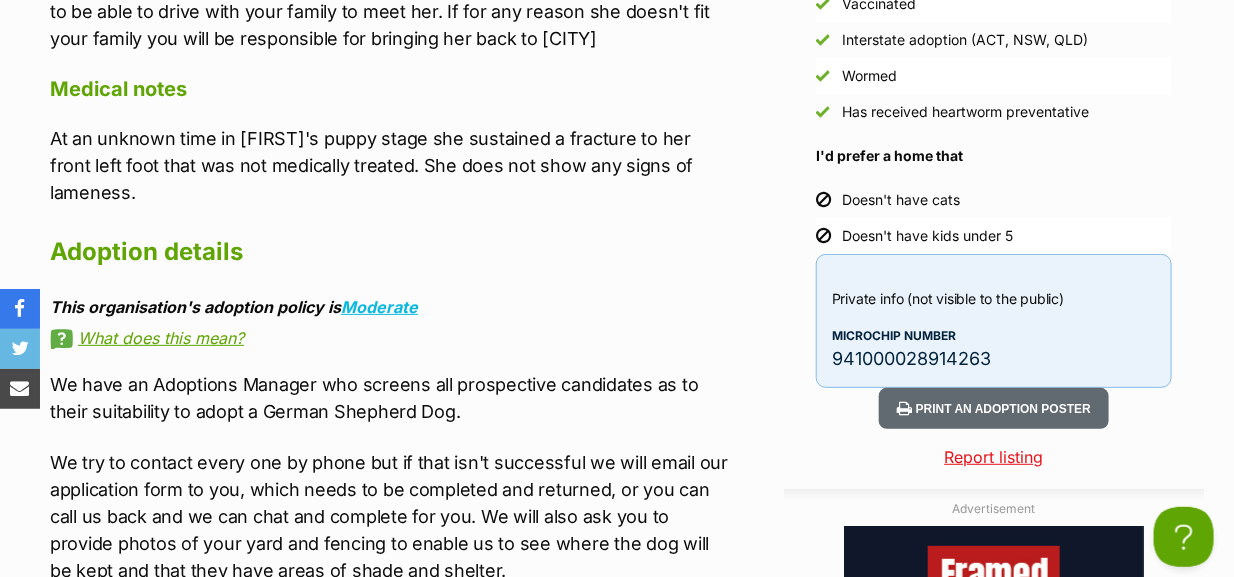 click on "941000028914263" at bounding box center [994, 358] 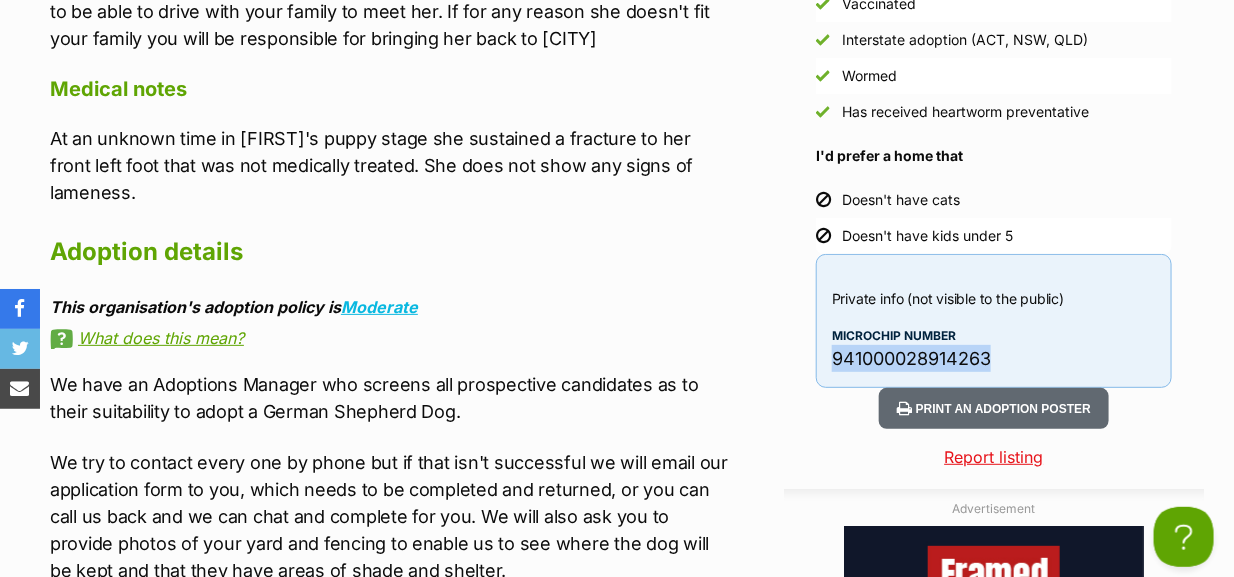 click on "941000028914263" at bounding box center (994, 358) 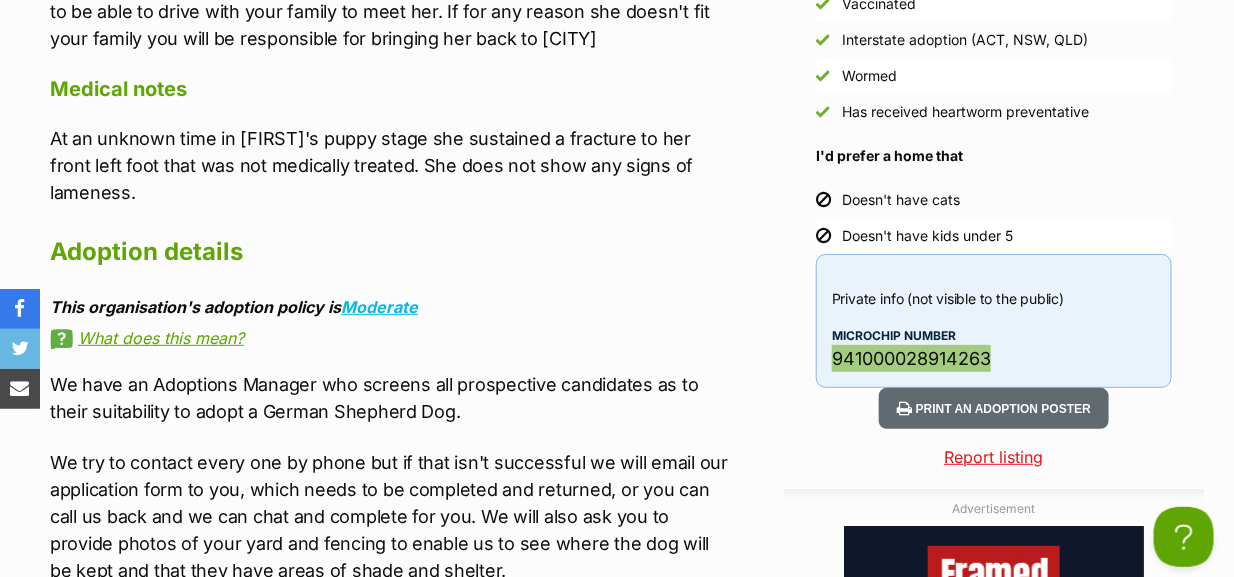 scroll, scrollTop: 0, scrollLeft: 0, axis: both 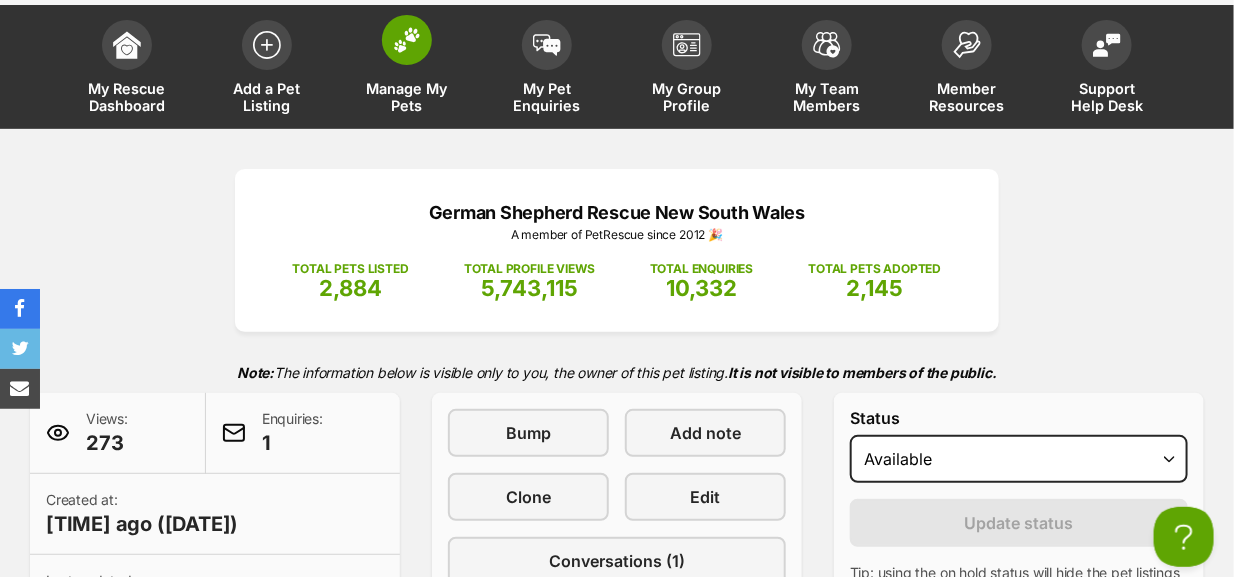 click at bounding box center [407, 40] 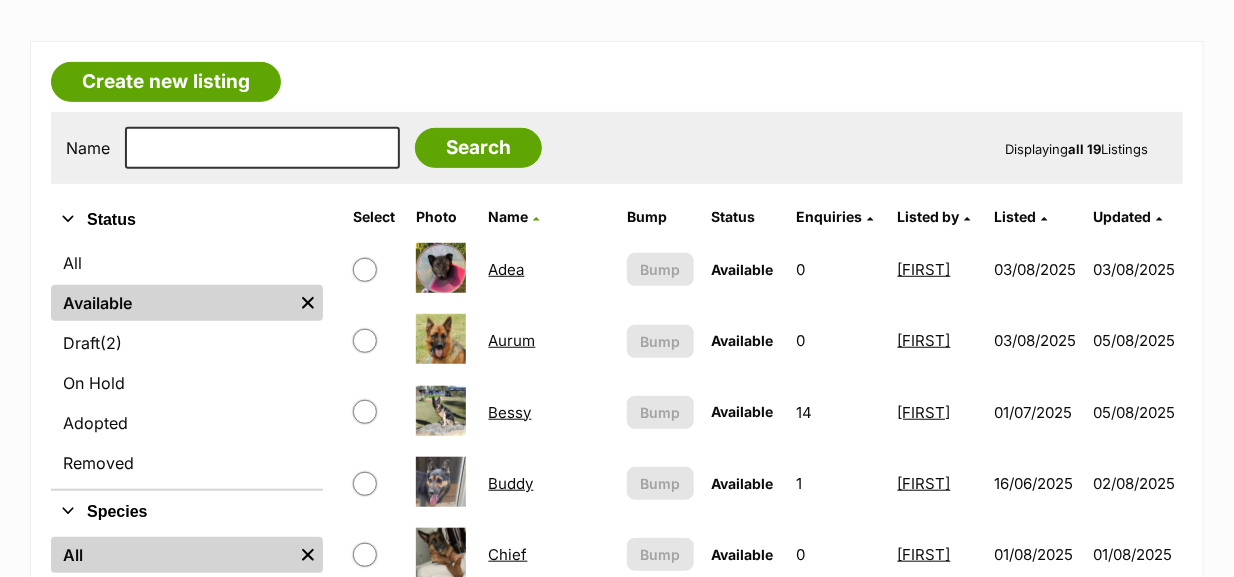 scroll, scrollTop: 299, scrollLeft: 0, axis: vertical 